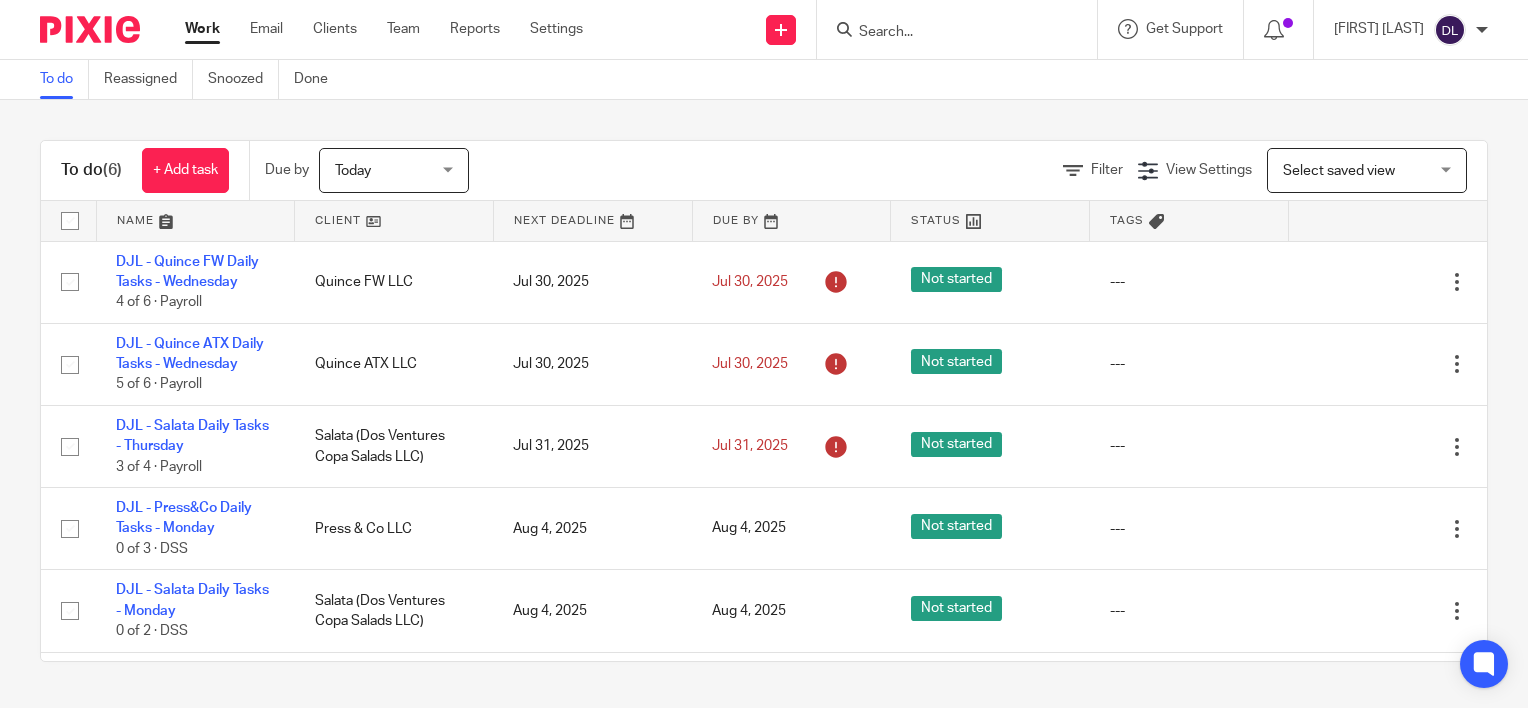 scroll, scrollTop: 0, scrollLeft: 0, axis: both 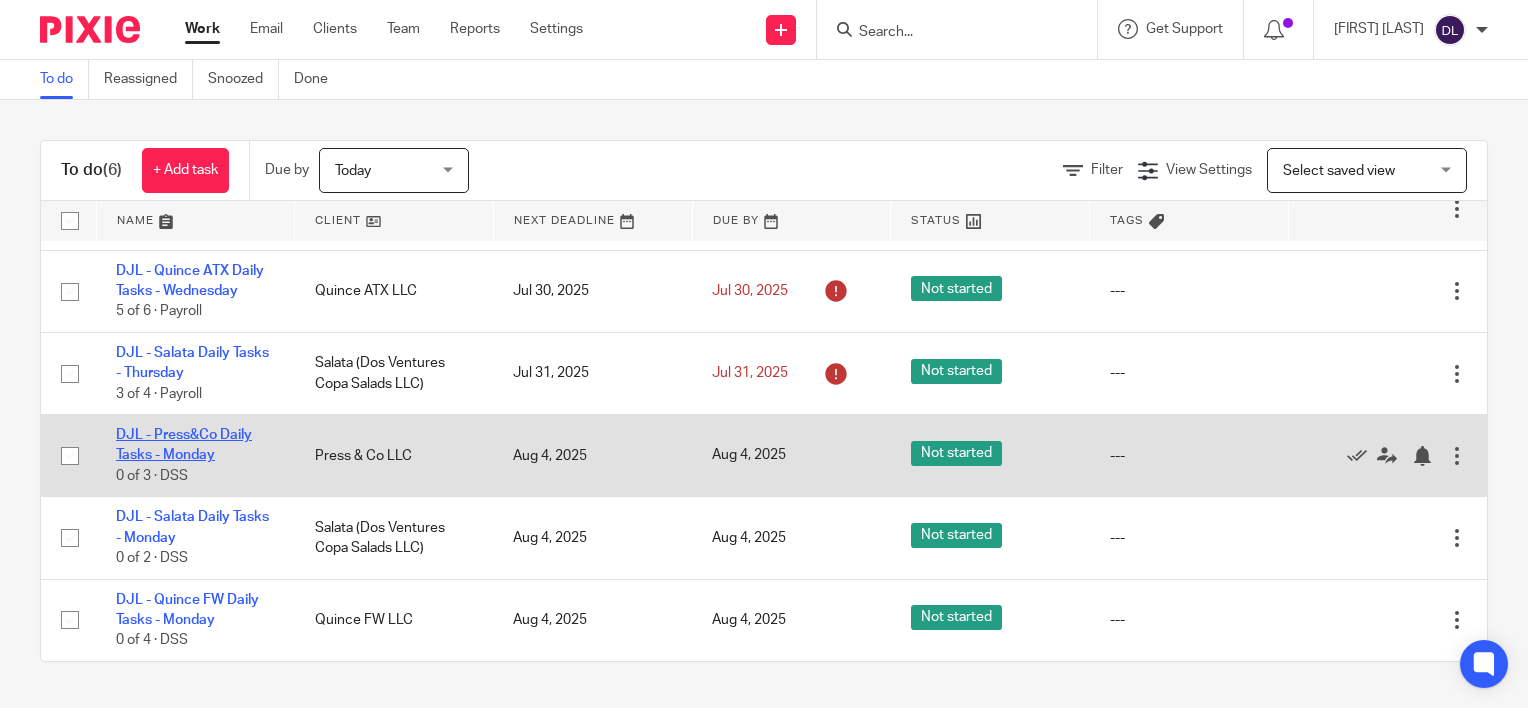 click on "DJL - Press&Co Daily Tasks - Monday" at bounding box center [184, 445] 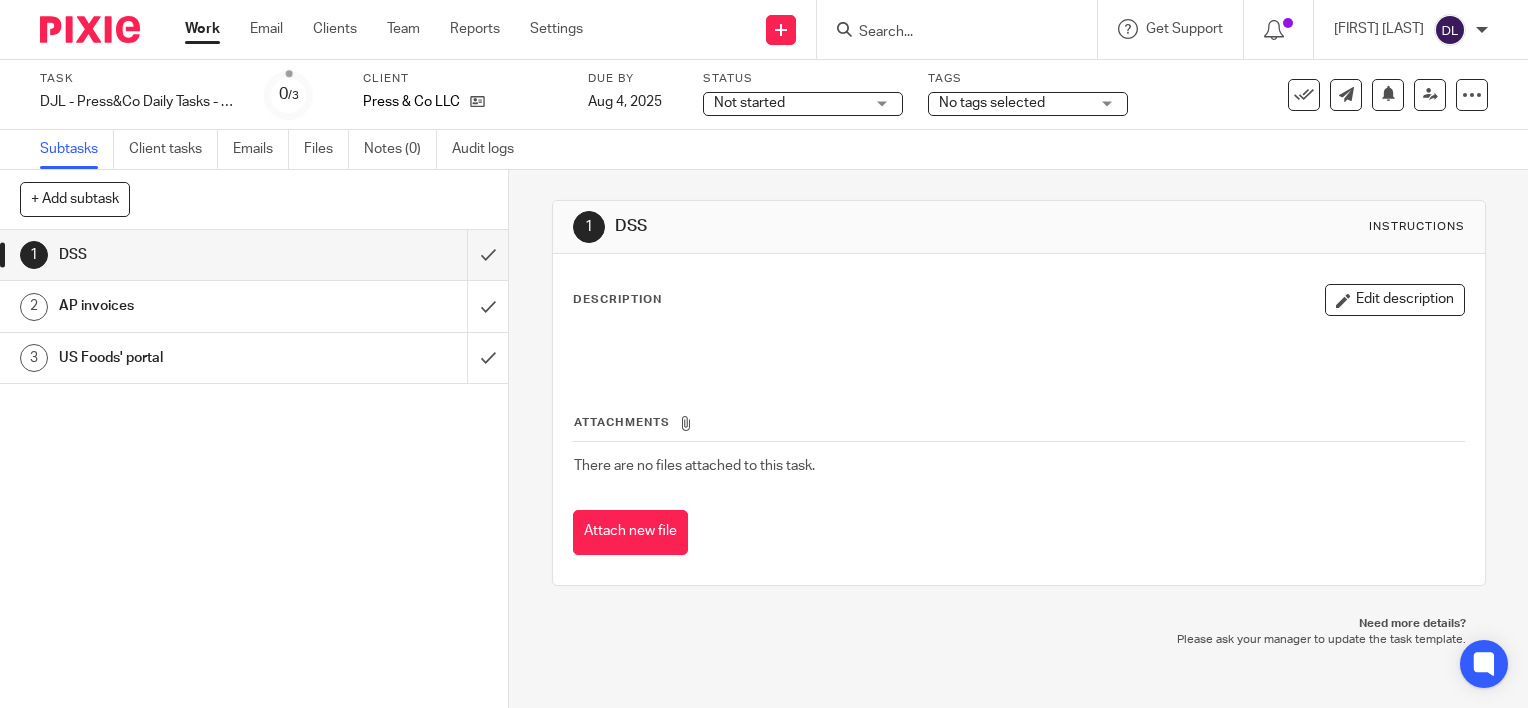 scroll, scrollTop: 0, scrollLeft: 0, axis: both 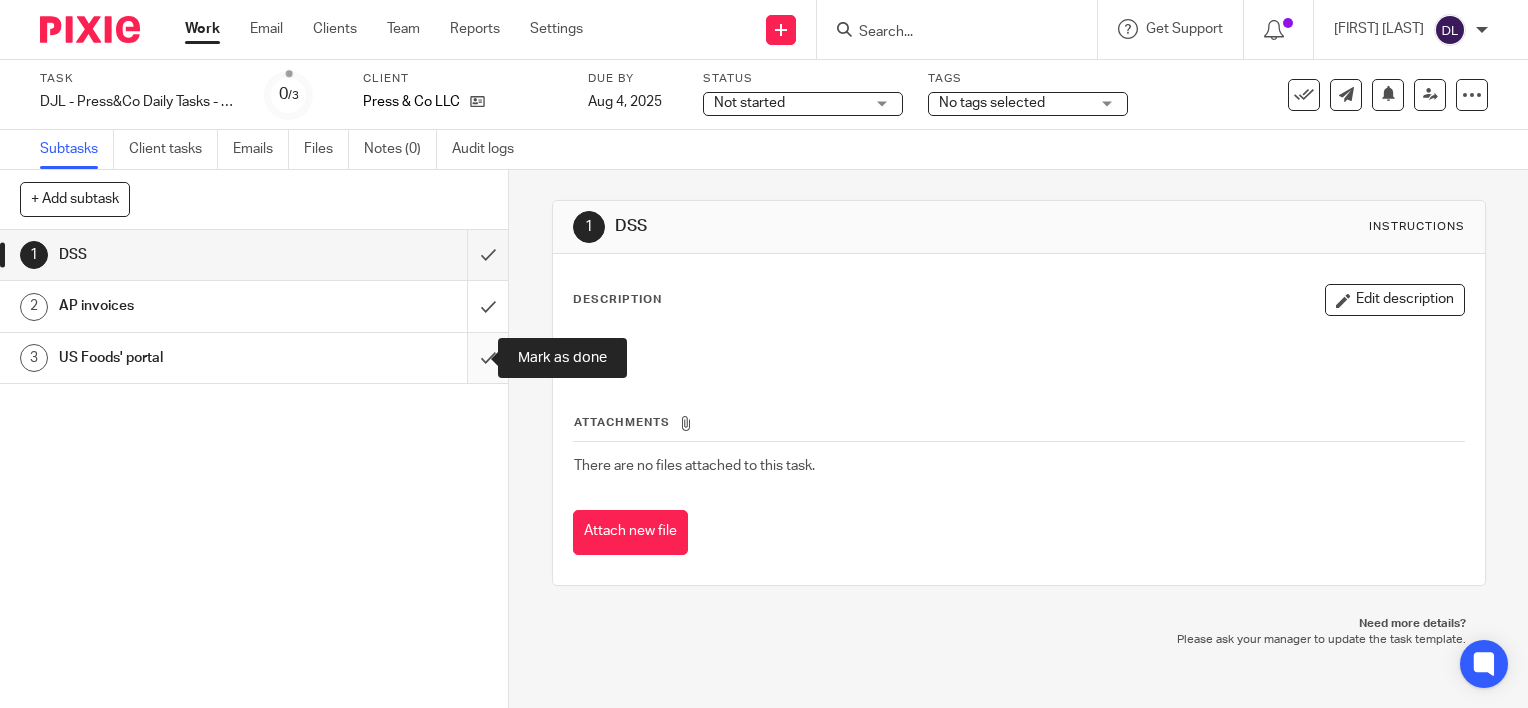 click at bounding box center (254, 358) 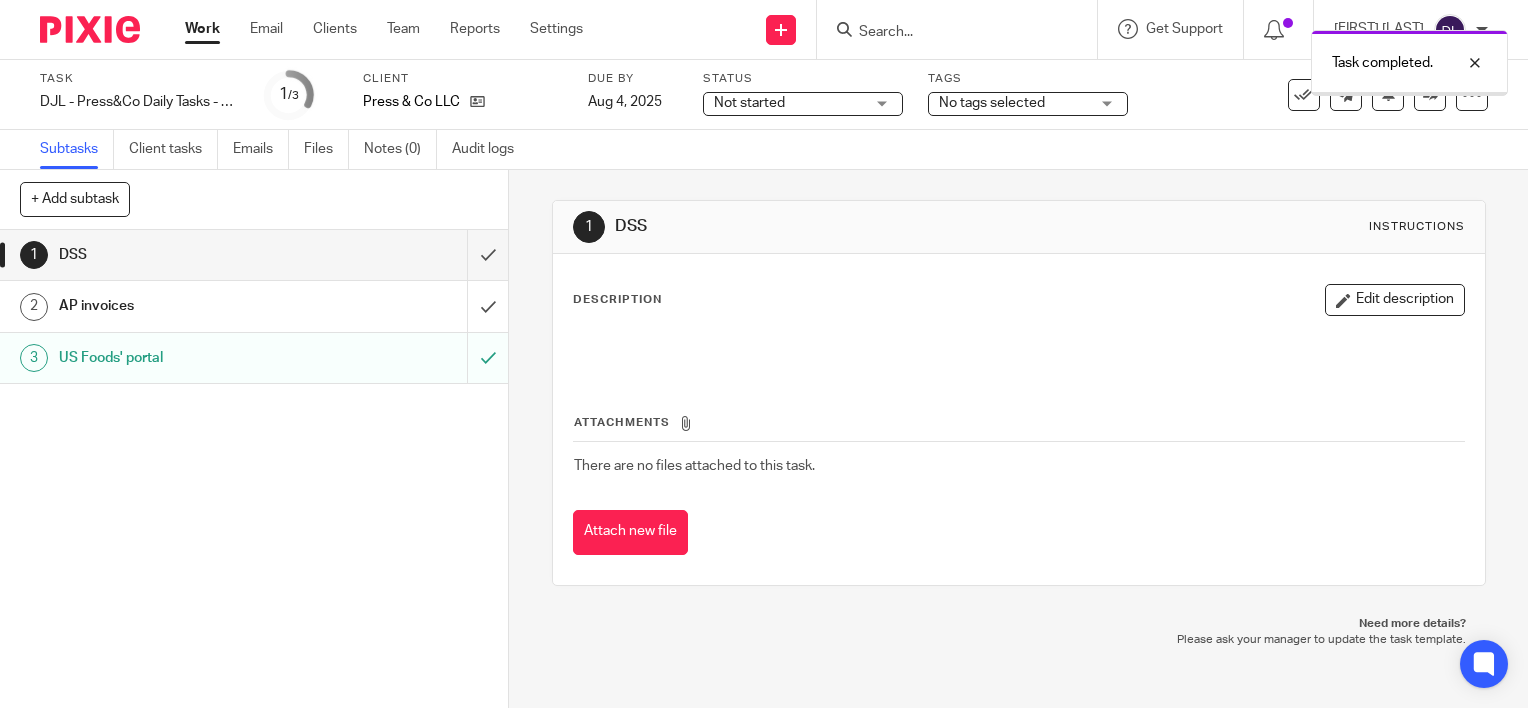 scroll, scrollTop: 0, scrollLeft: 0, axis: both 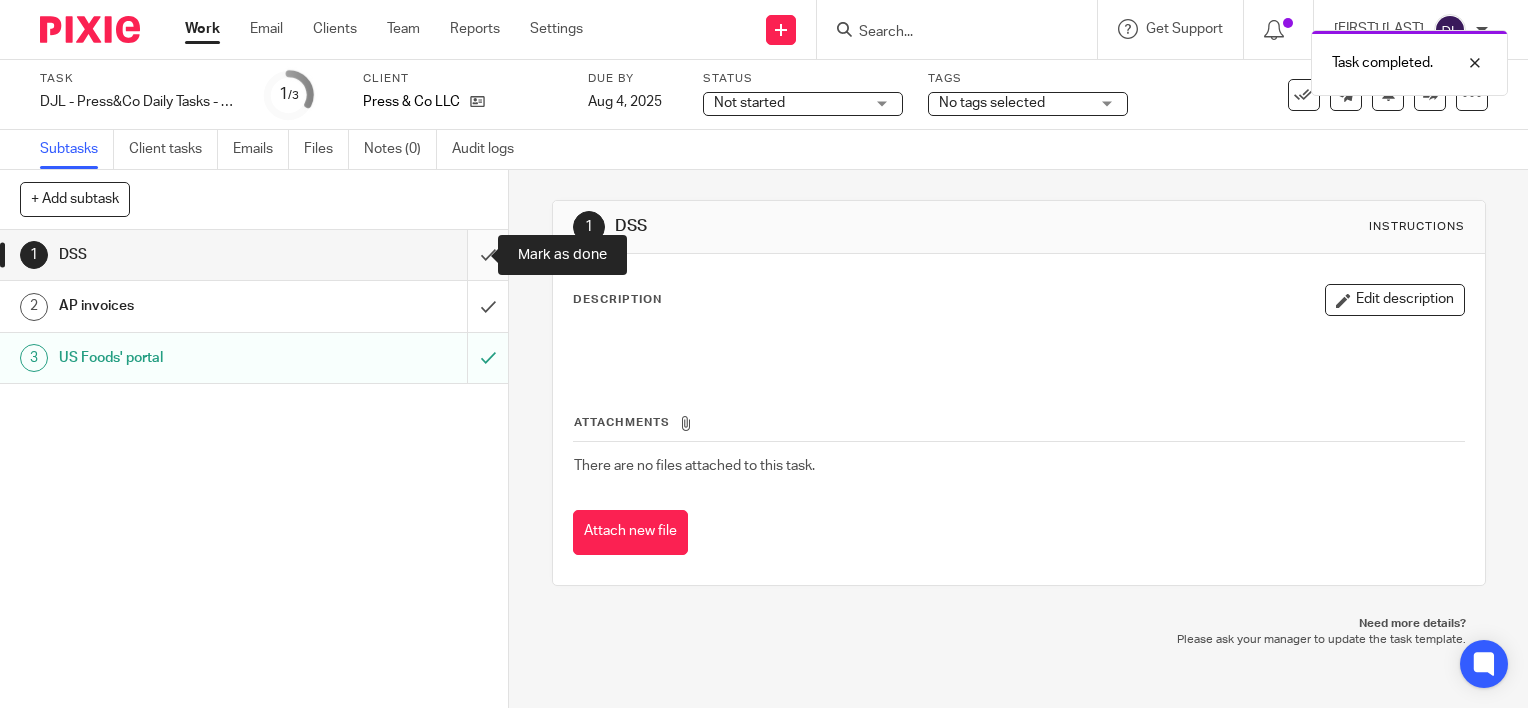 click at bounding box center (254, 255) 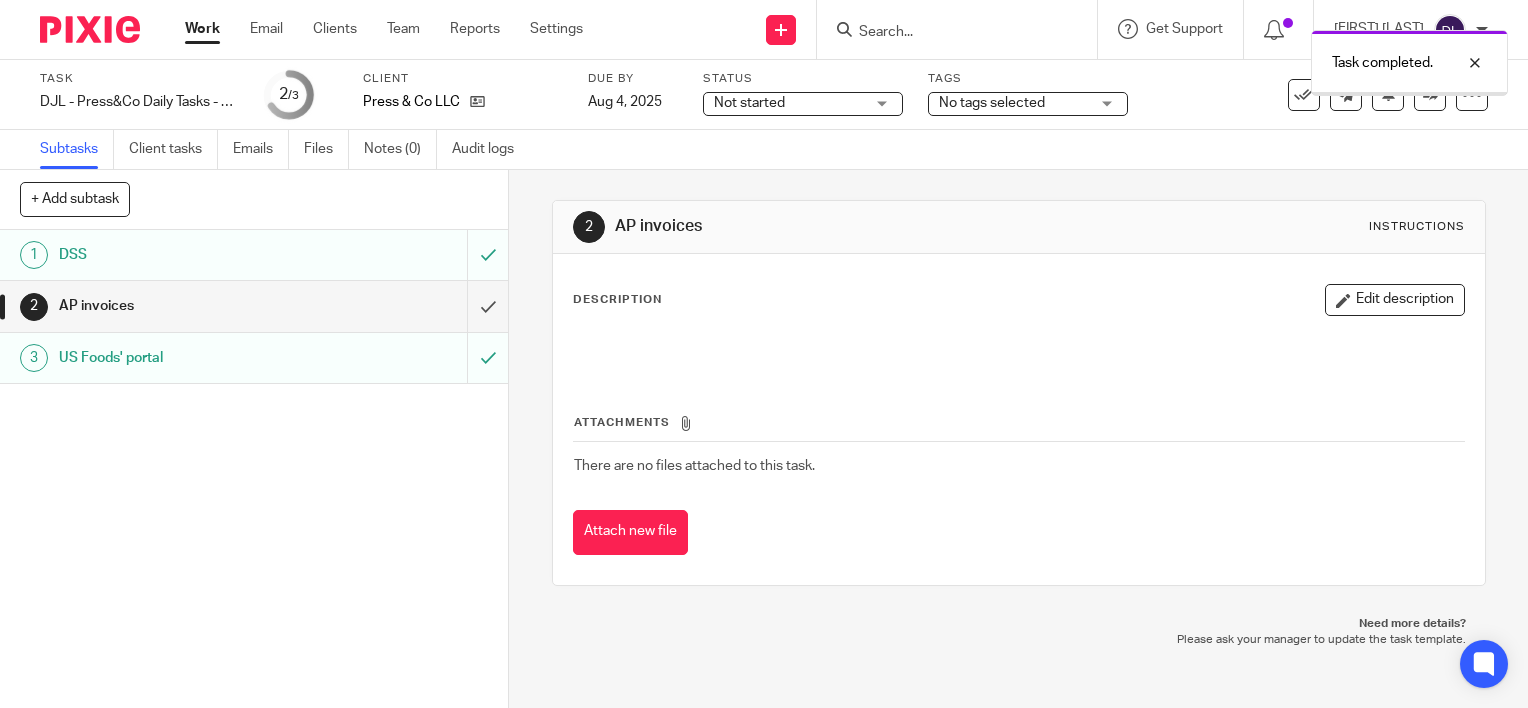 scroll, scrollTop: 0, scrollLeft: 0, axis: both 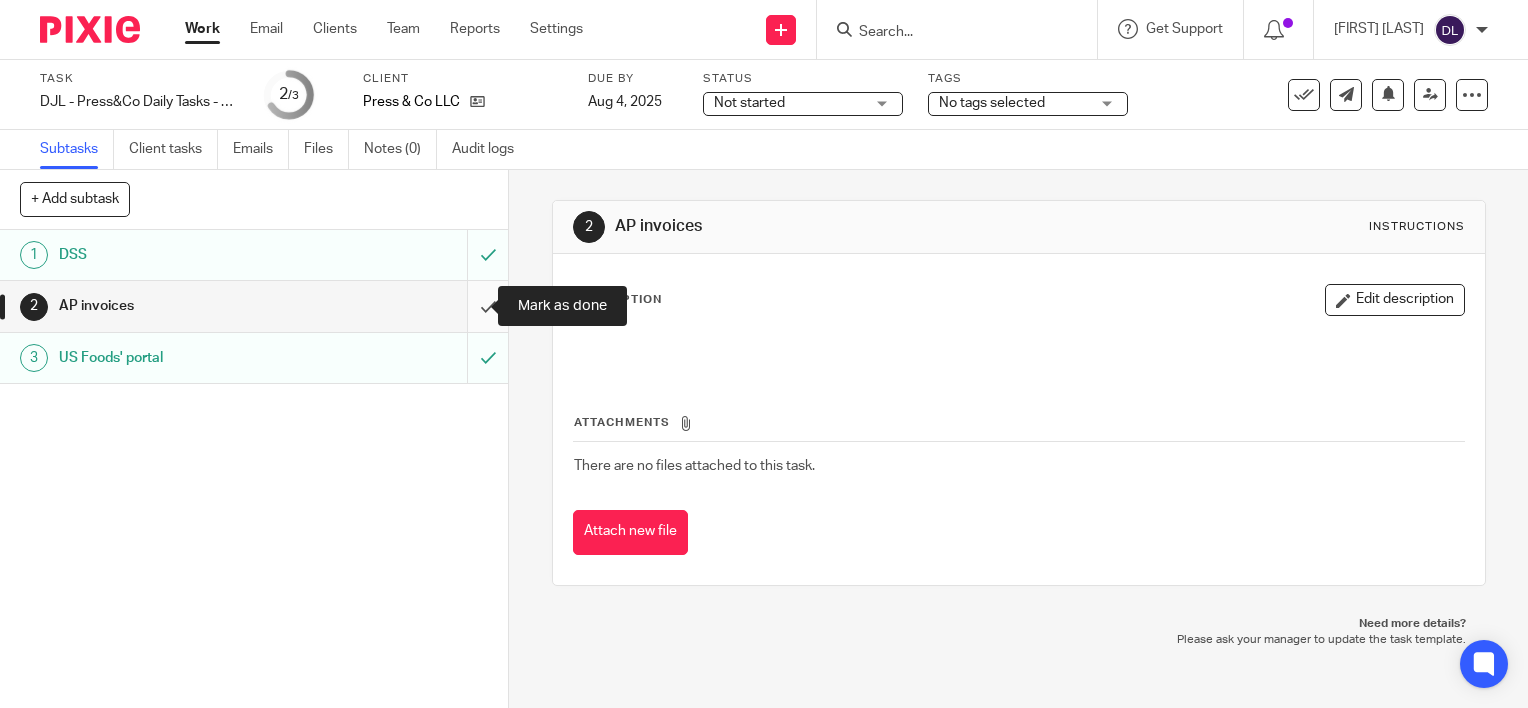 click at bounding box center (254, 306) 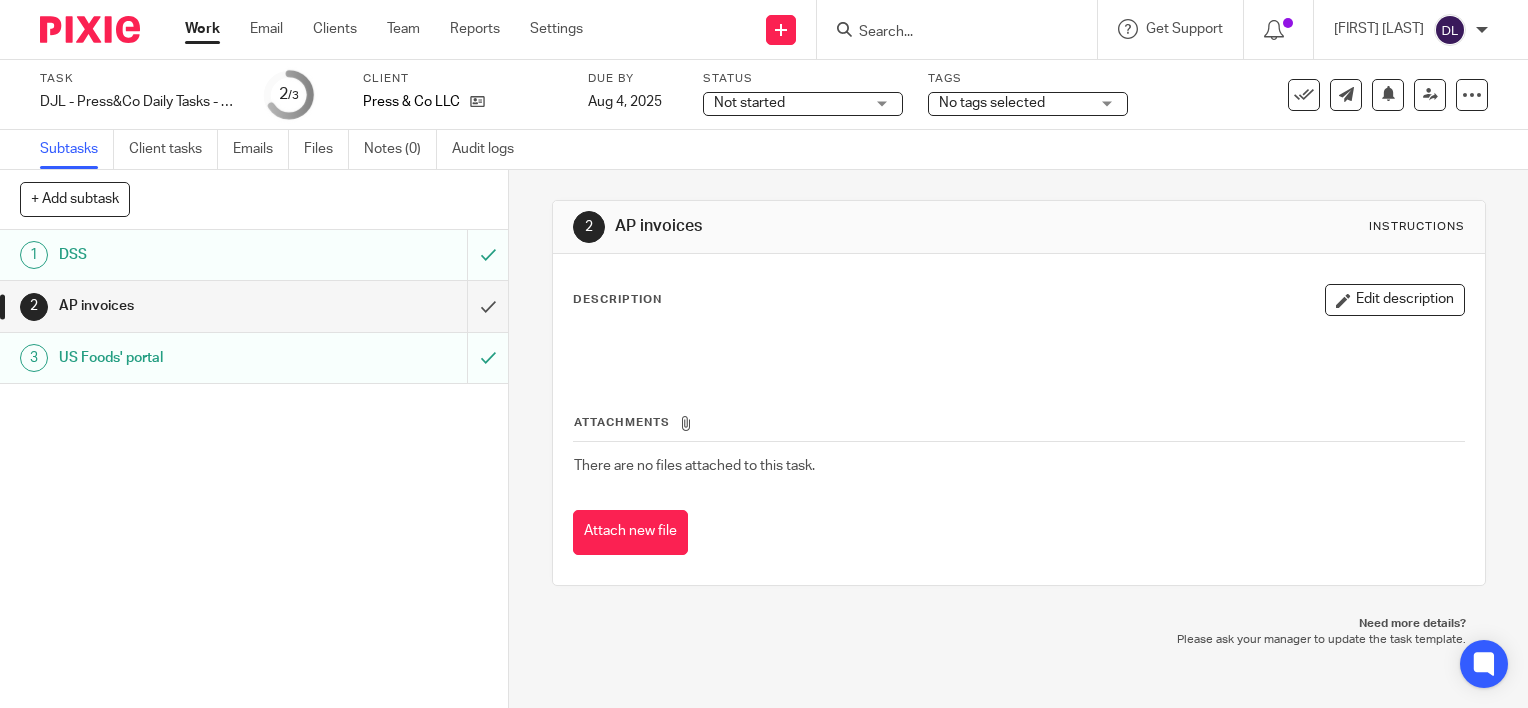click on "Work" at bounding box center [202, 29] 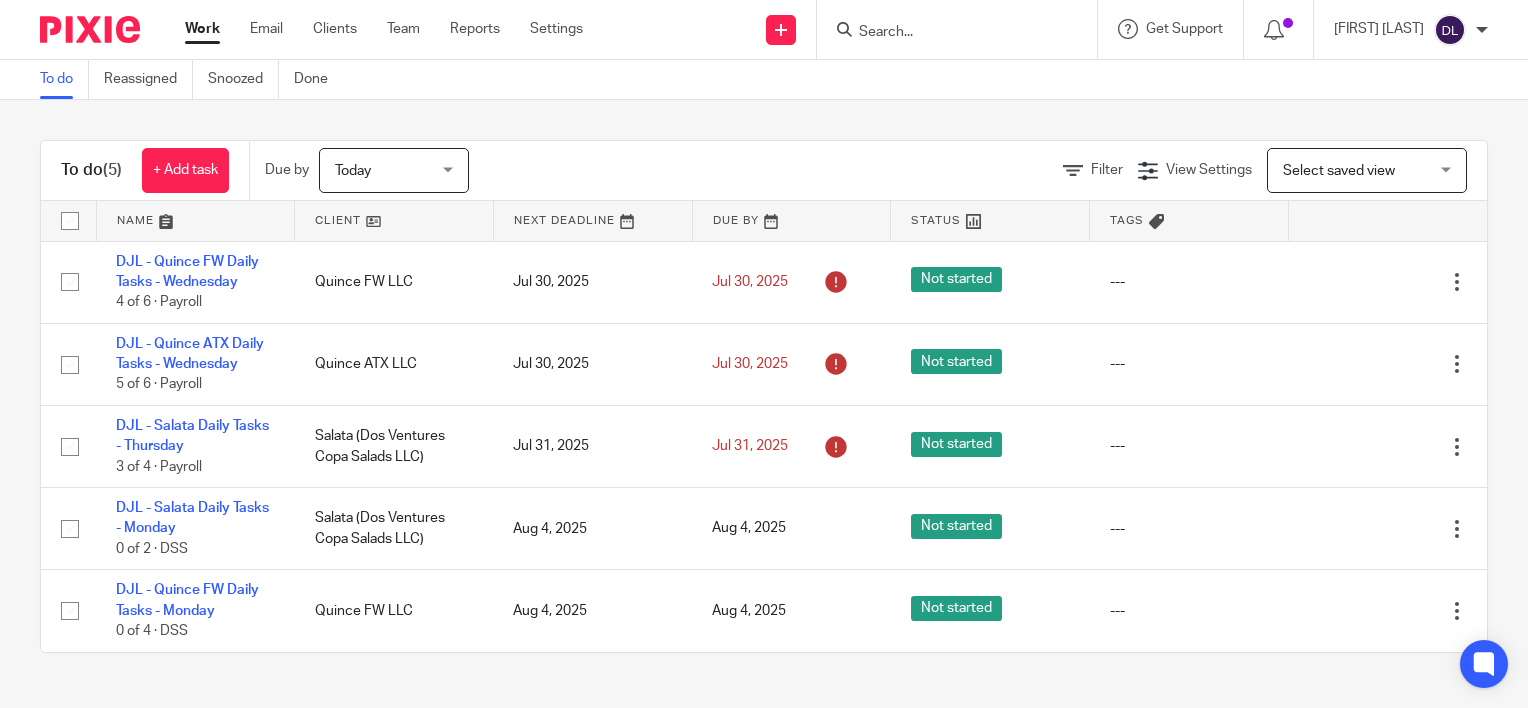 scroll, scrollTop: 0, scrollLeft: 0, axis: both 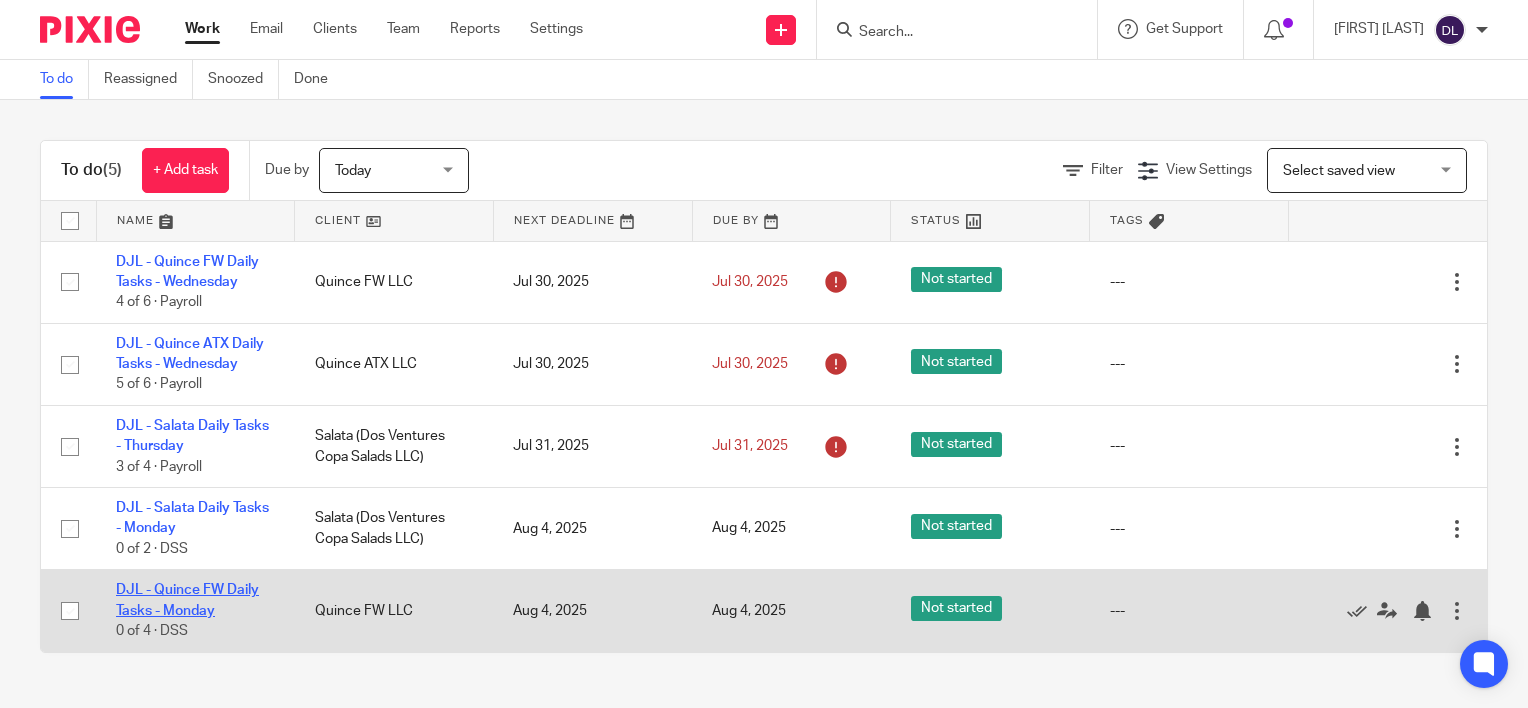 click on "DJL - Quince FW Daily Tasks - Monday" at bounding box center [187, 600] 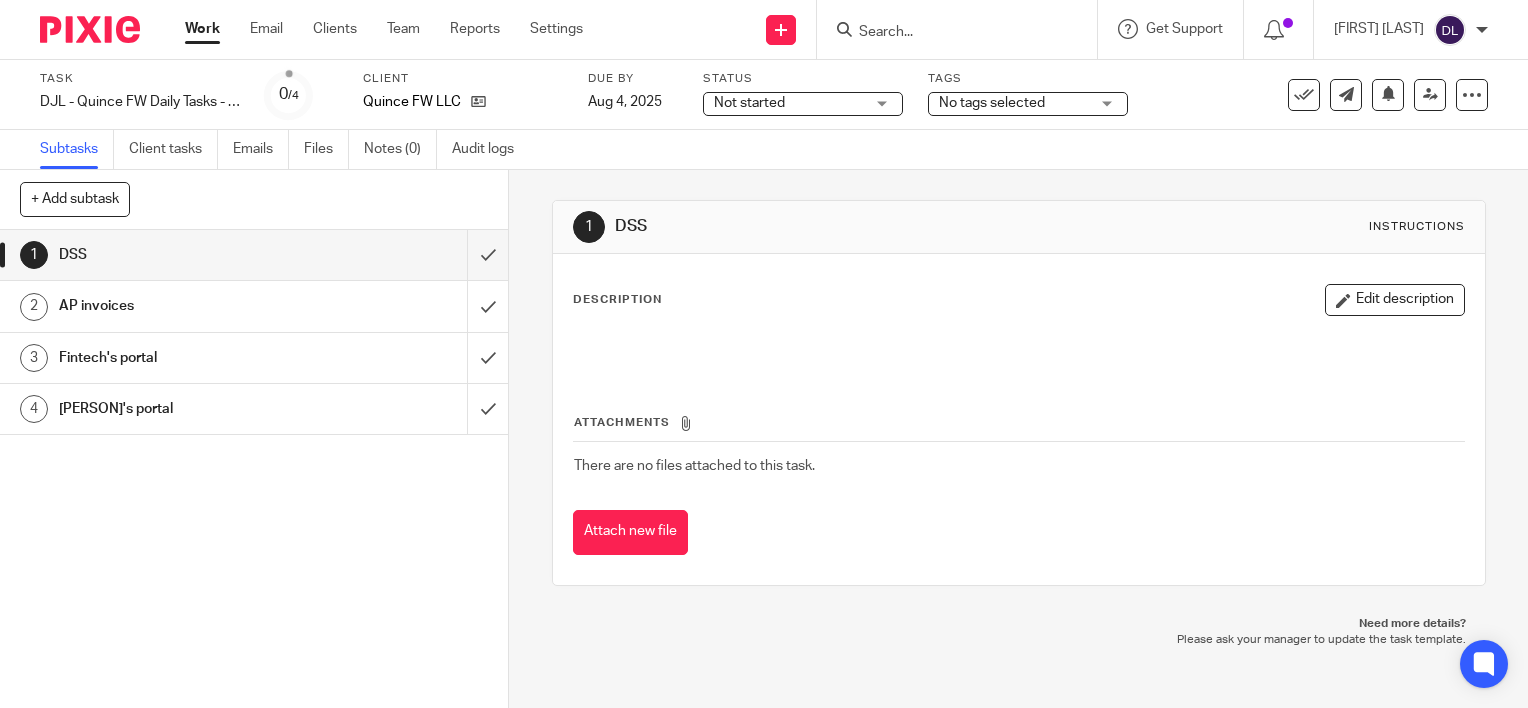 scroll, scrollTop: 0, scrollLeft: 0, axis: both 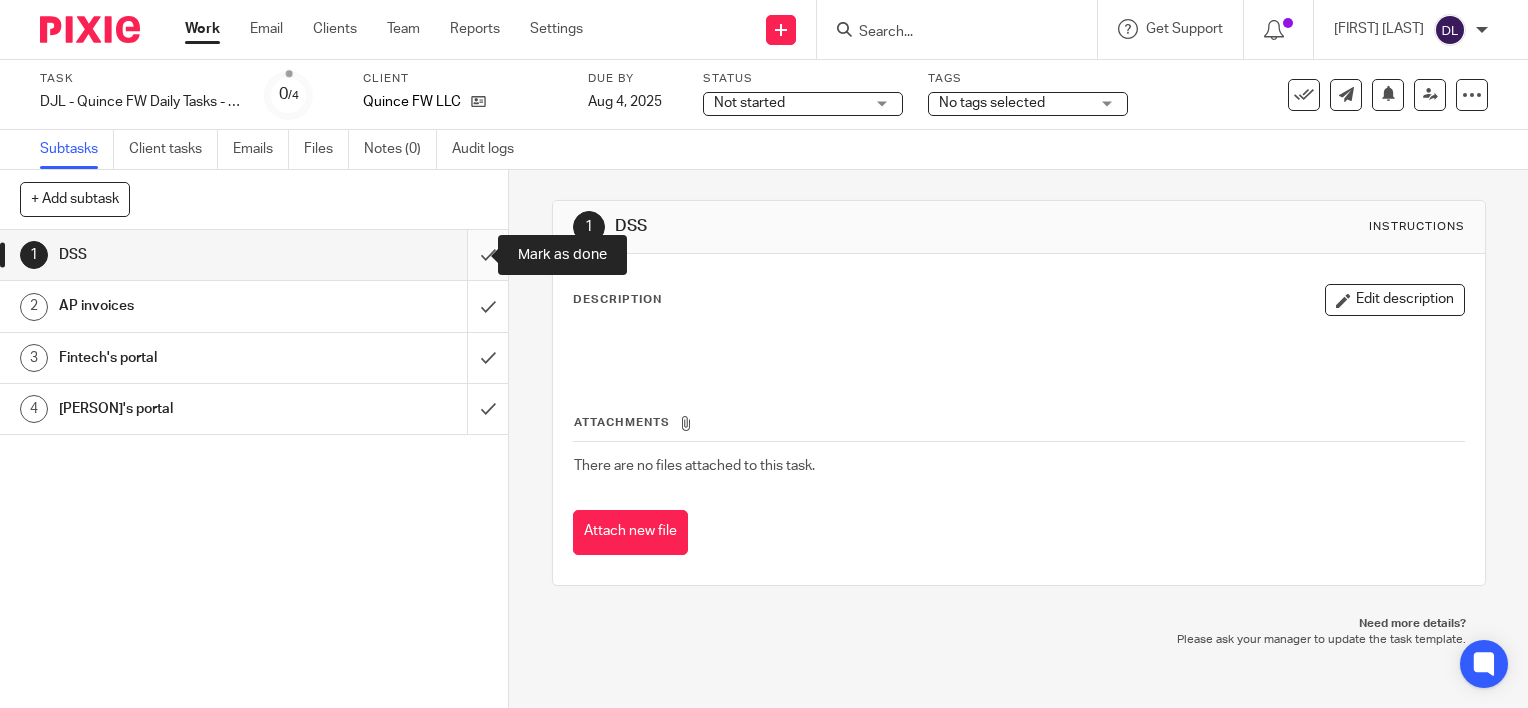 click at bounding box center [254, 255] 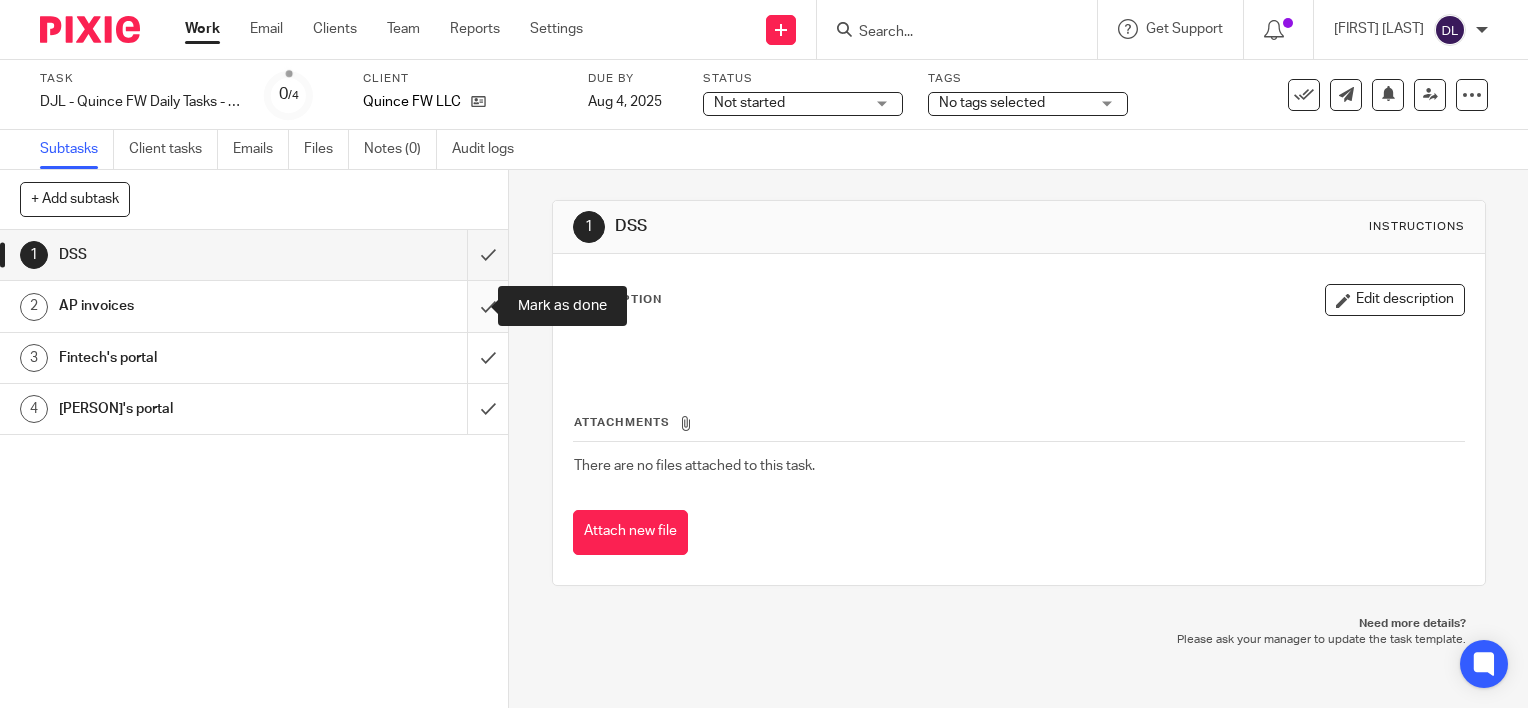 click at bounding box center (254, 306) 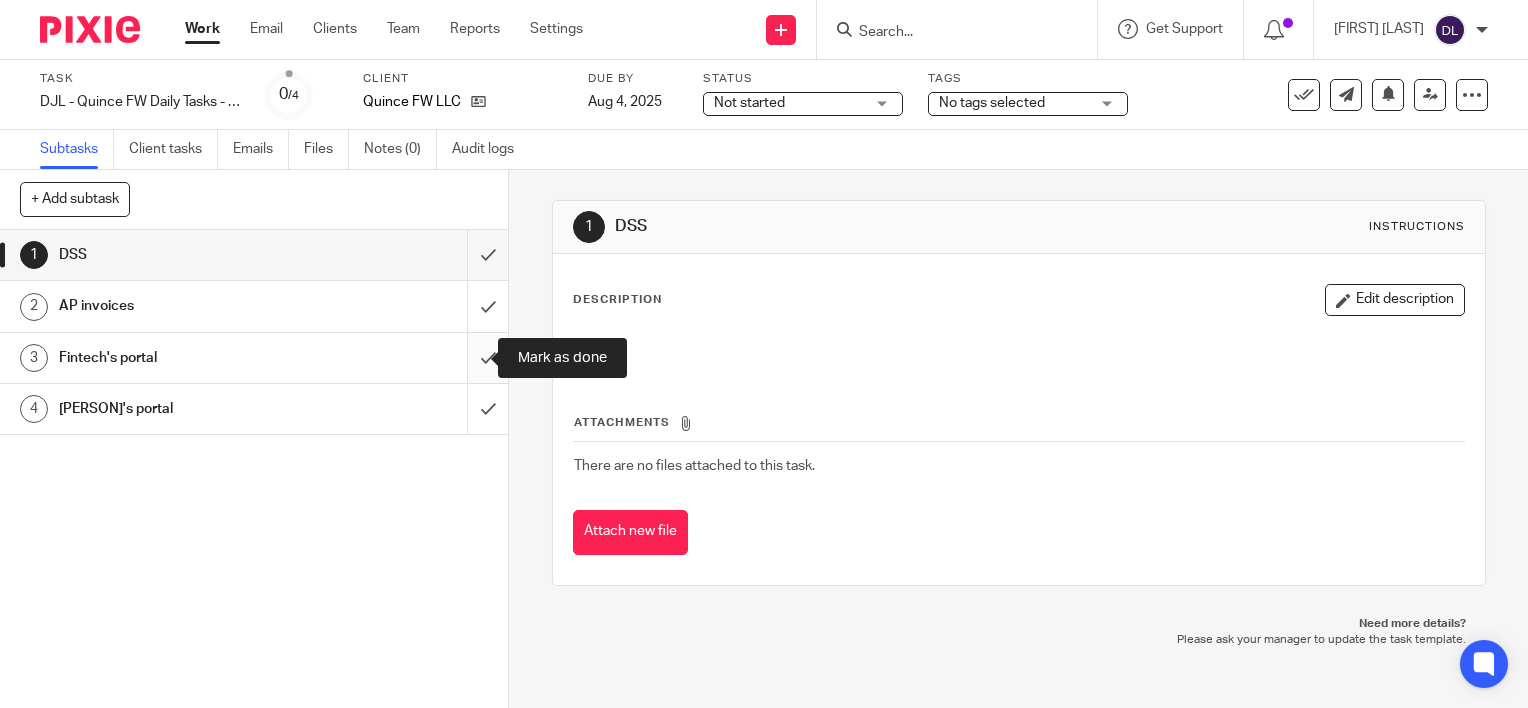 click at bounding box center (254, 358) 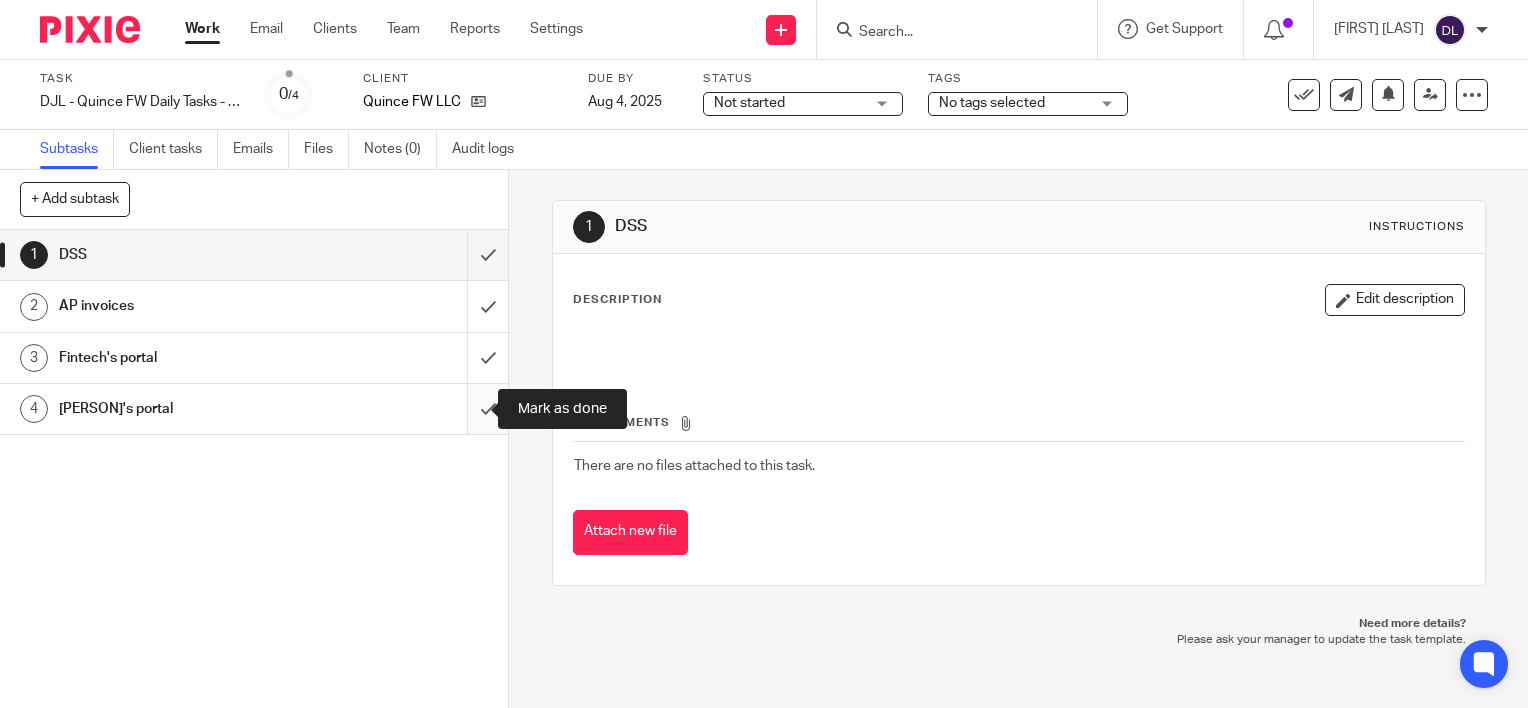 click at bounding box center (254, 409) 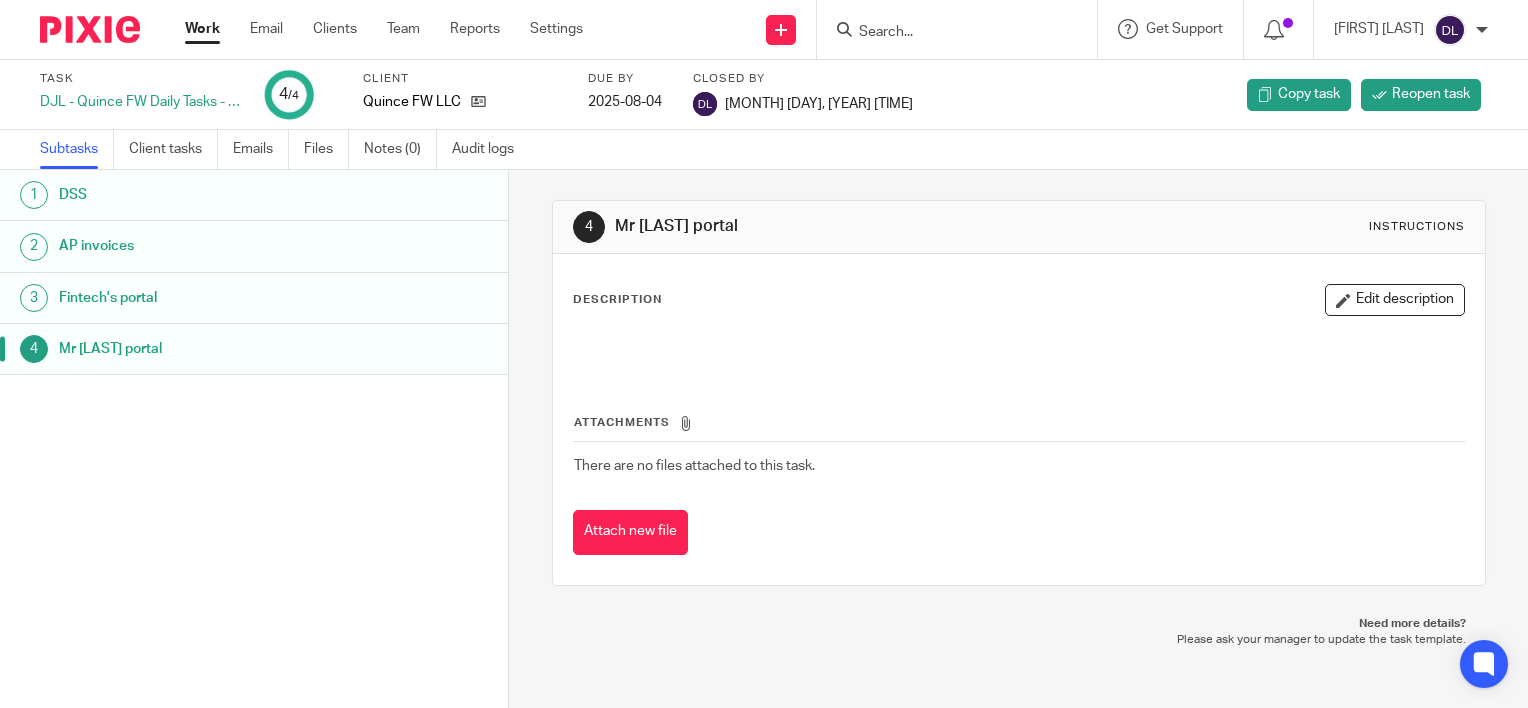scroll, scrollTop: 0, scrollLeft: 0, axis: both 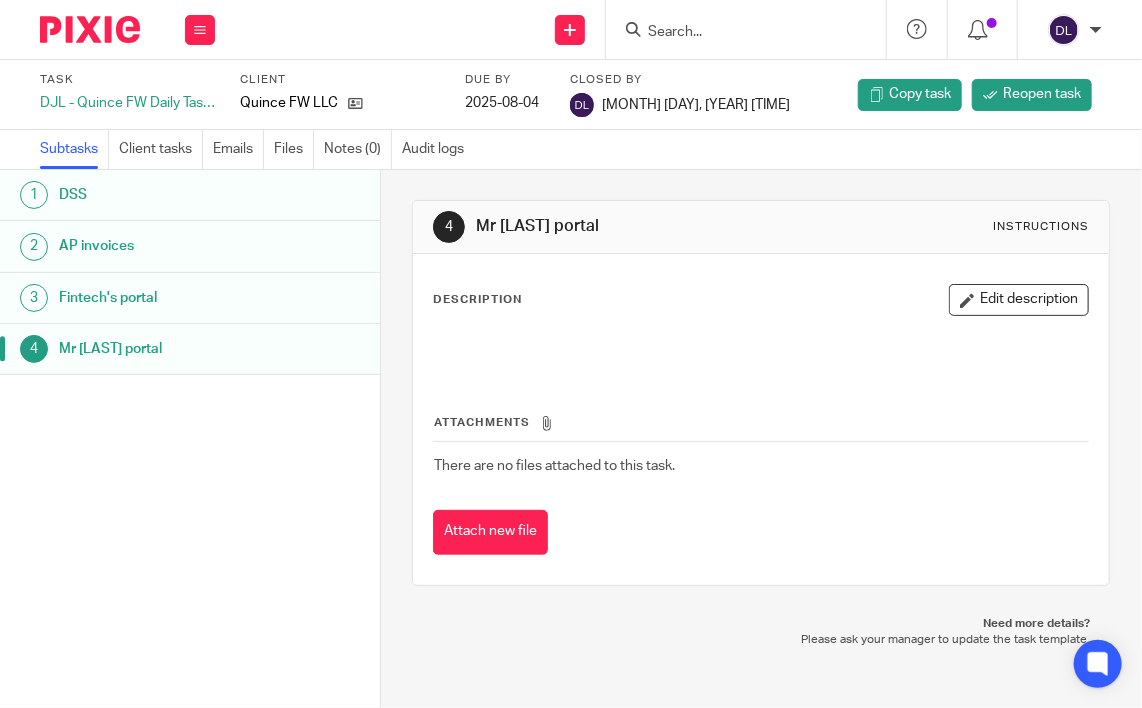 click at bounding box center (90, 29) 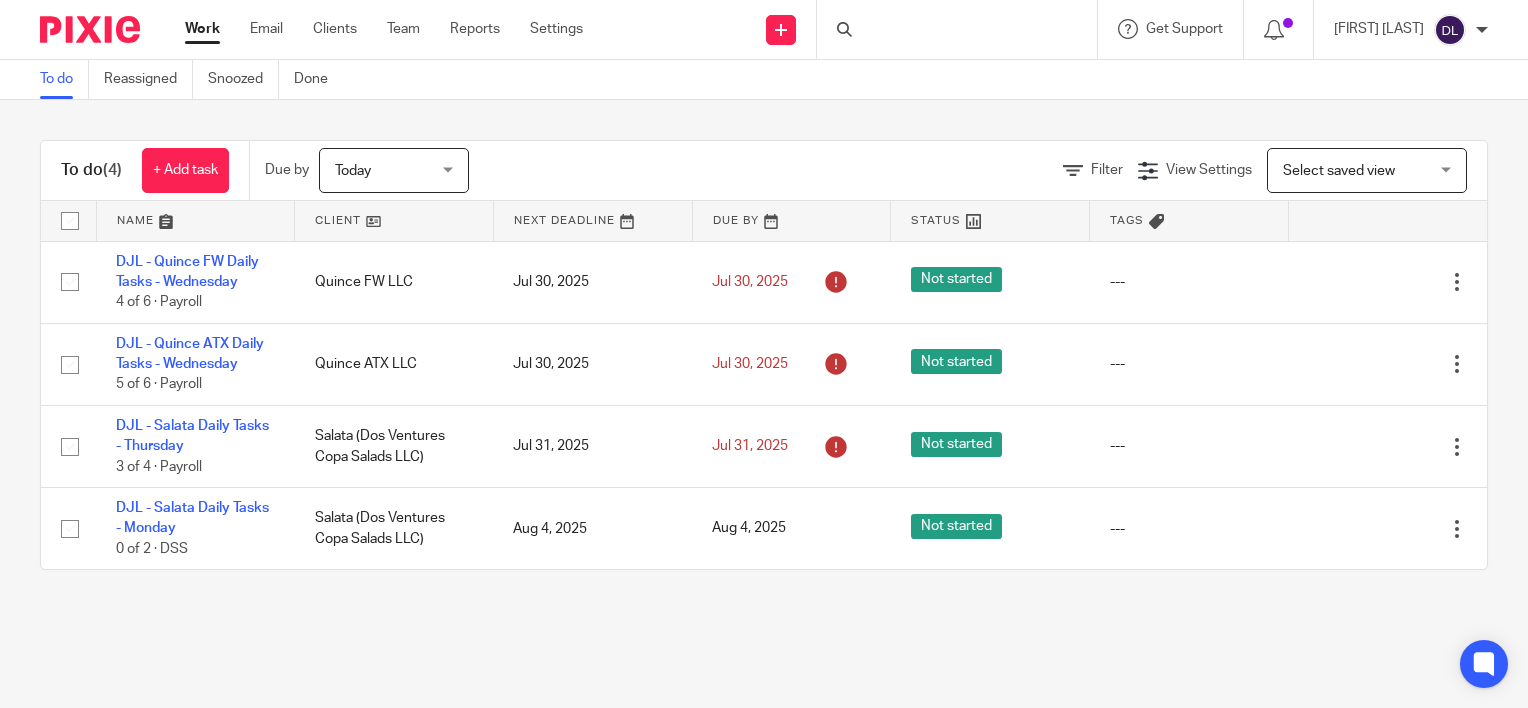 scroll, scrollTop: 0, scrollLeft: 0, axis: both 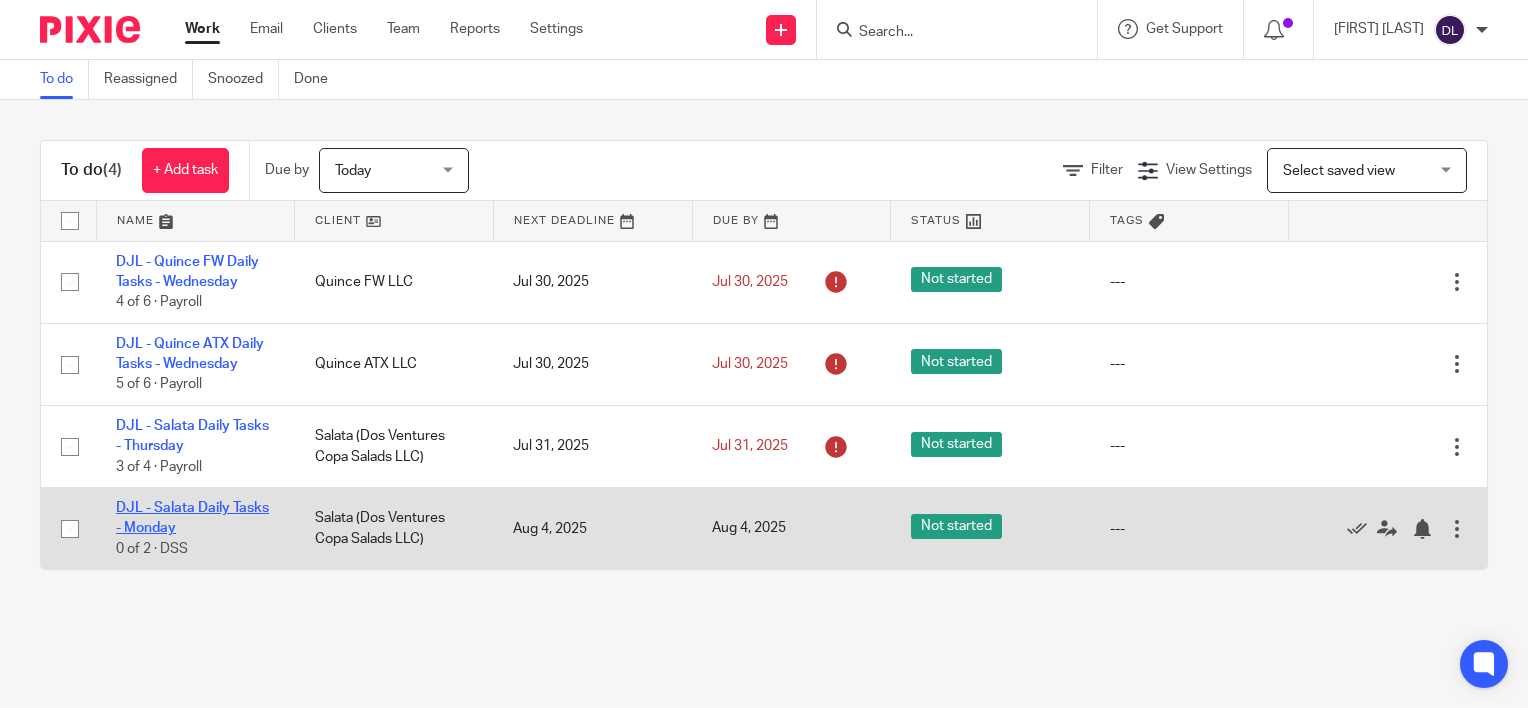 click on "DJL - Salata Daily Tasks - Monday" at bounding box center [192, 518] 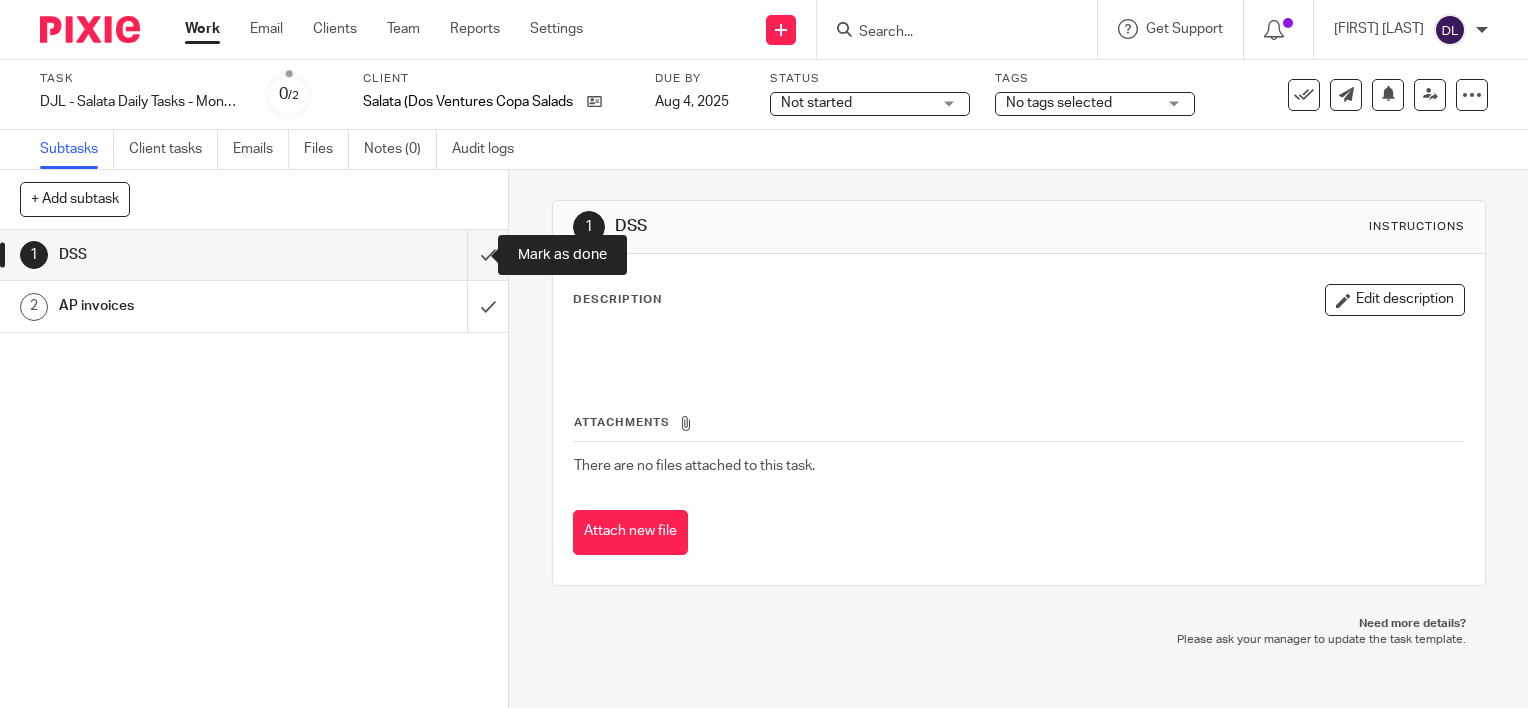 click at bounding box center (254, 255) 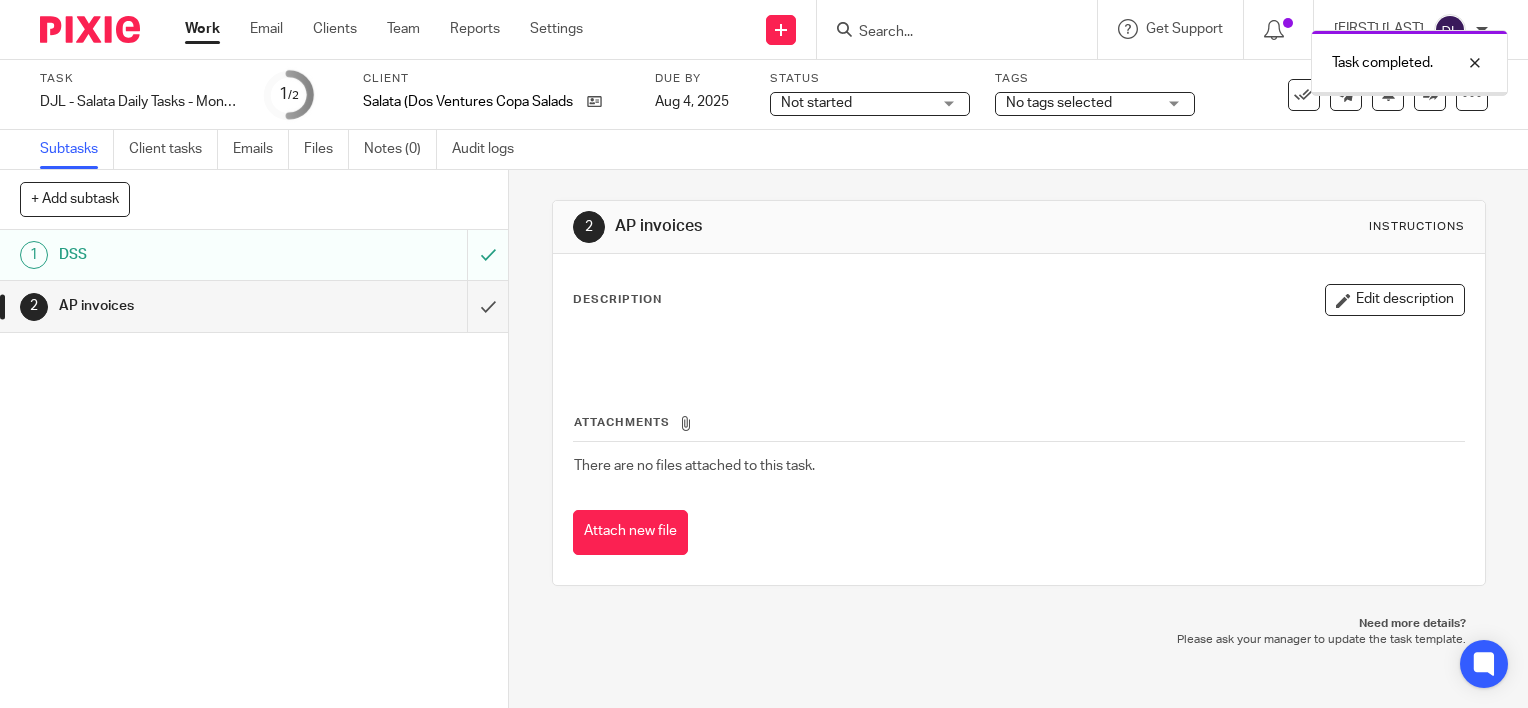 scroll, scrollTop: 0, scrollLeft: 0, axis: both 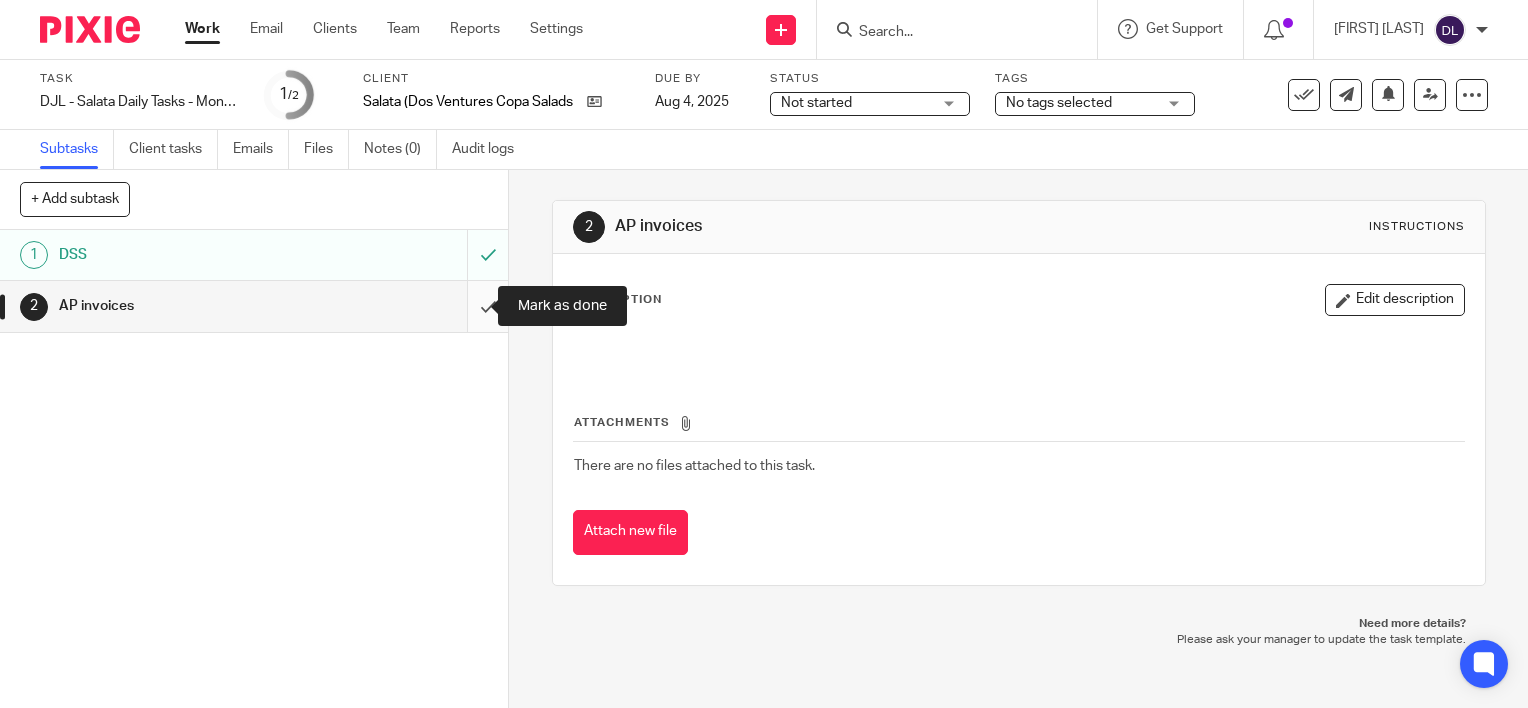 click at bounding box center [254, 306] 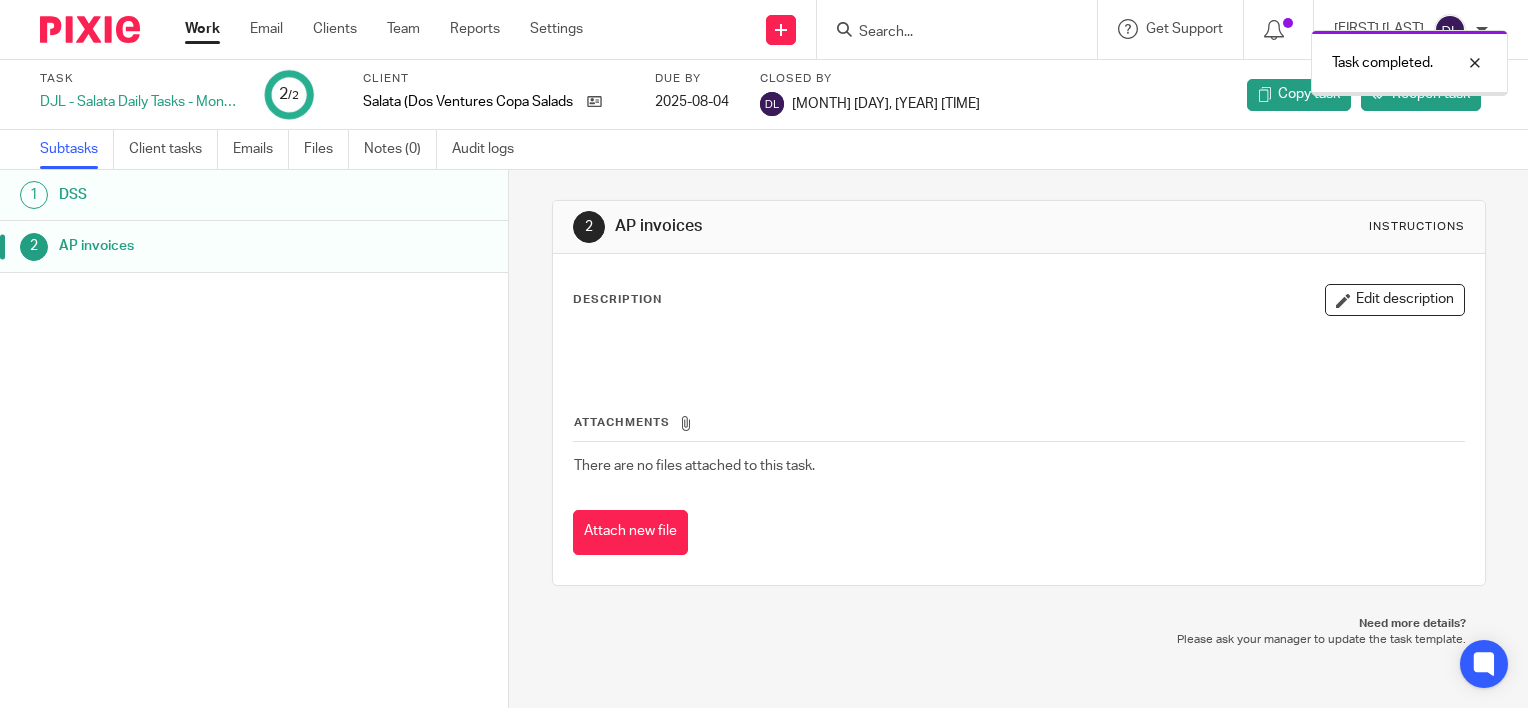 scroll, scrollTop: 0, scrollLeft: 0, axis: both 